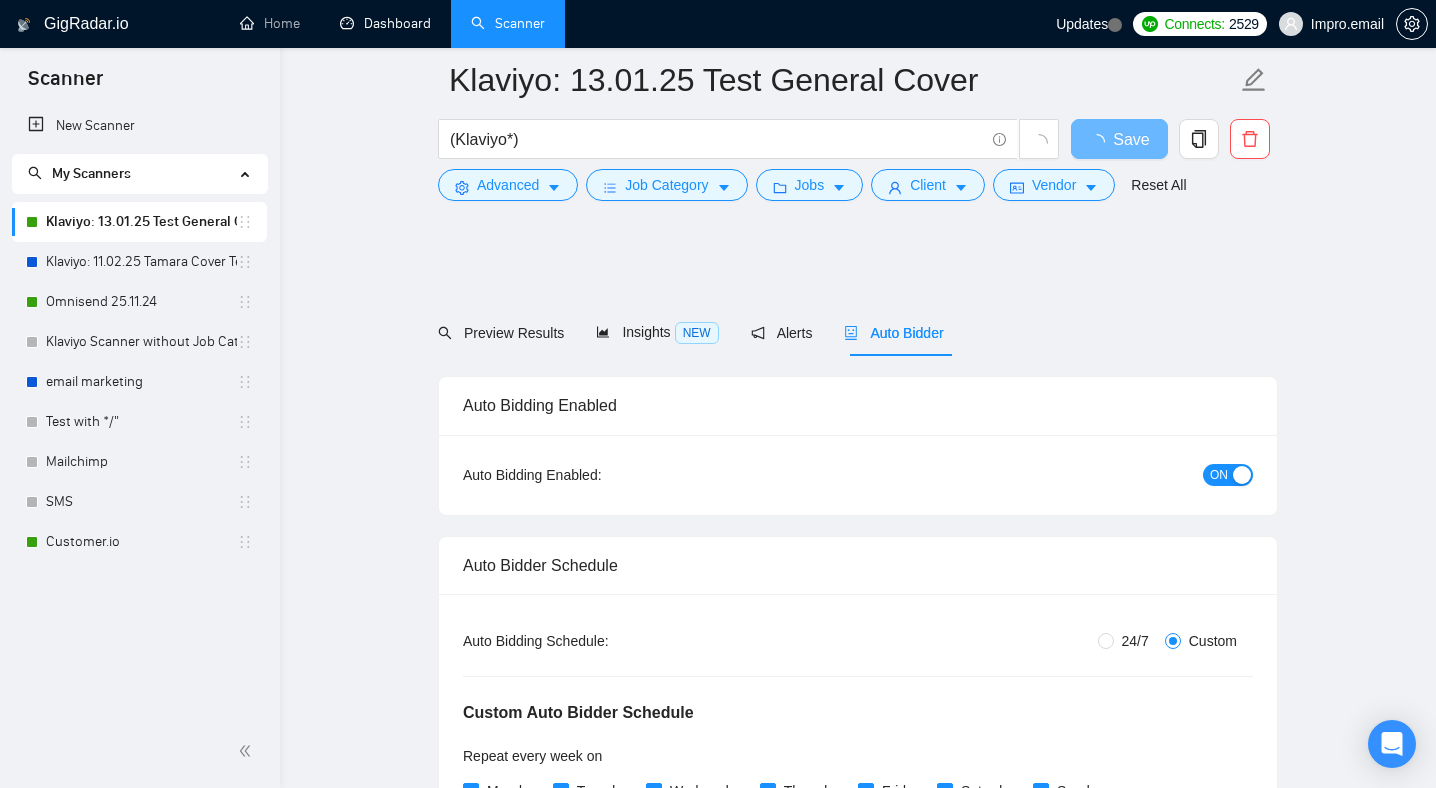 scroll, scrollTop: 2726, scrollLeft: 0, axis: vertical 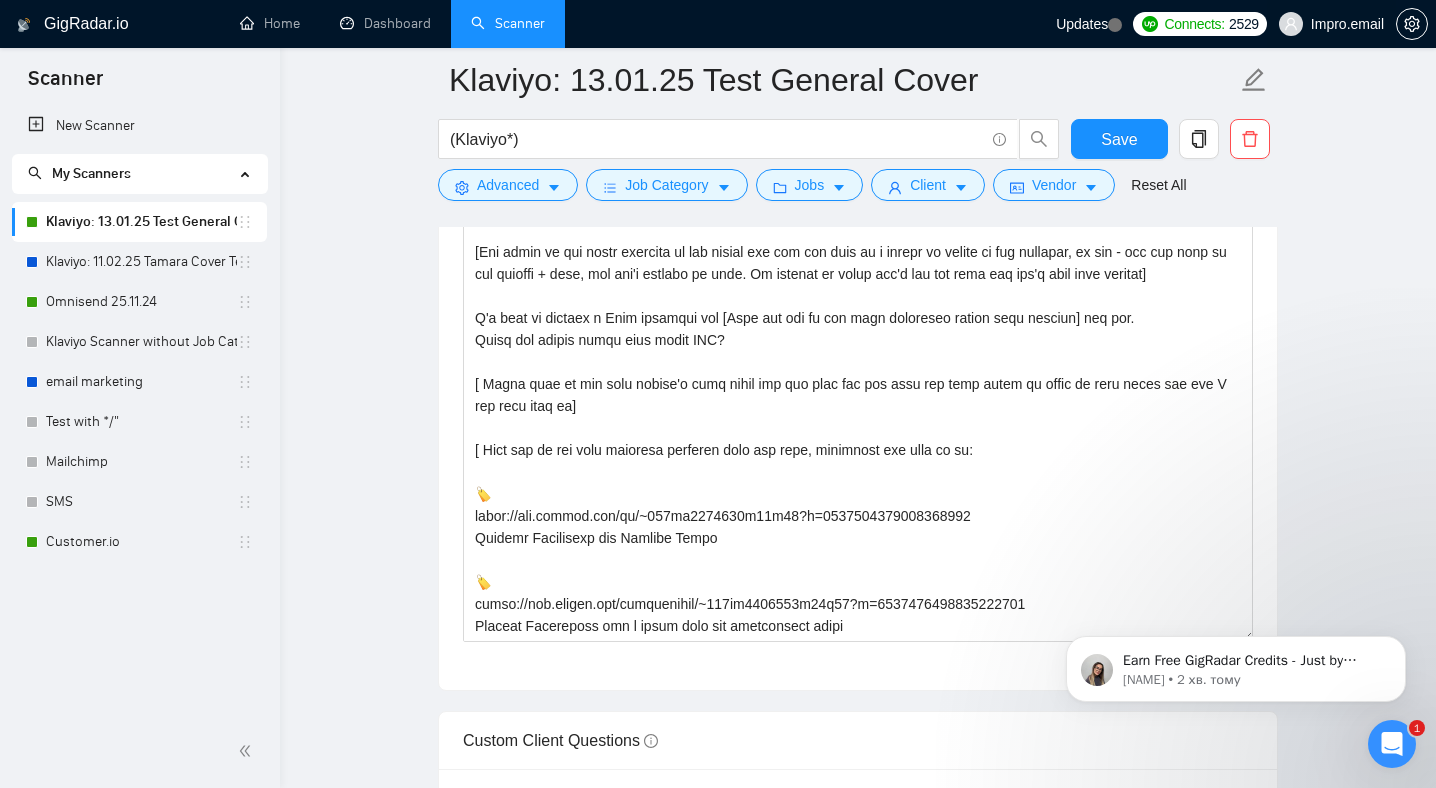click on "Impro.email" at bounding box center (1347, 24) 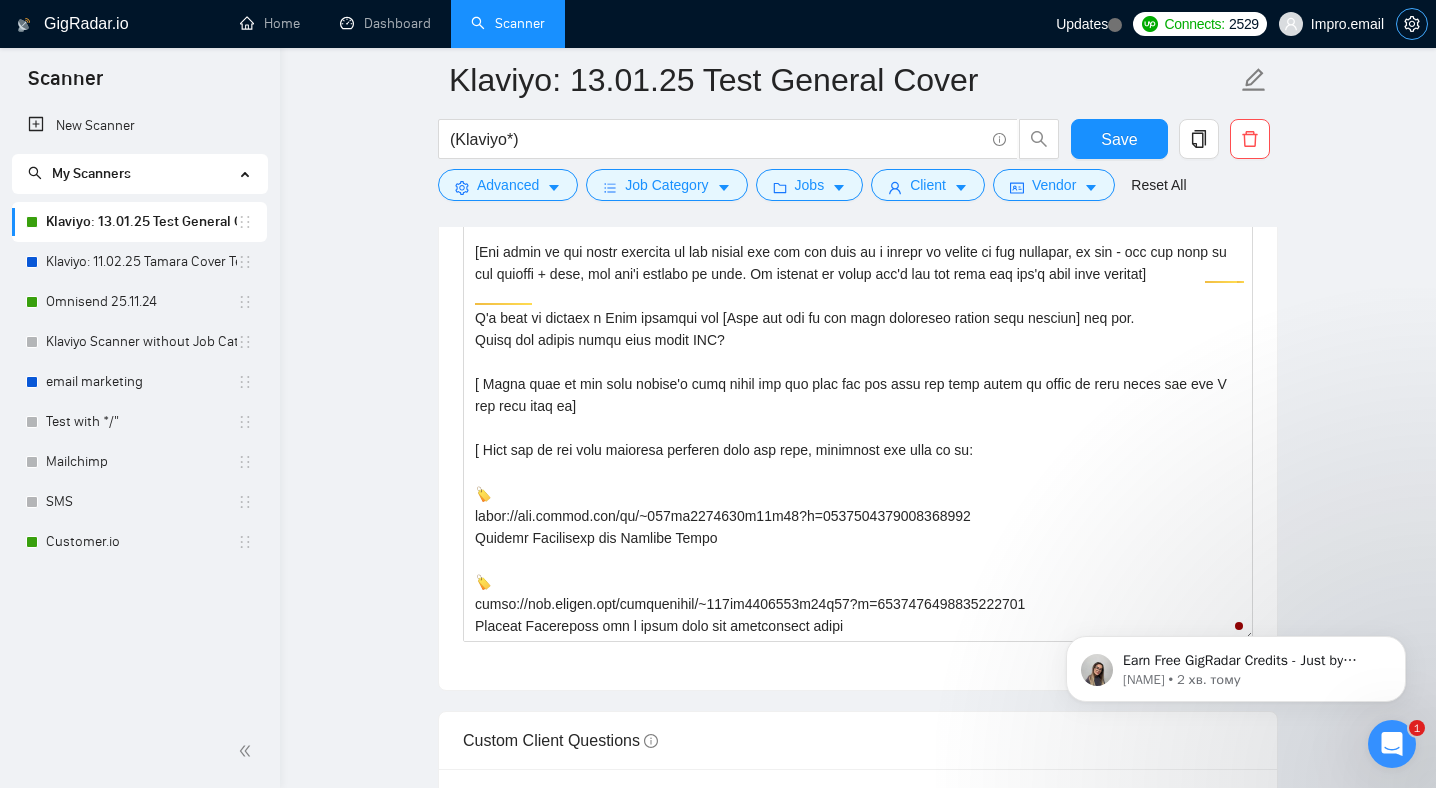 click at bounding box center [1412, 24] 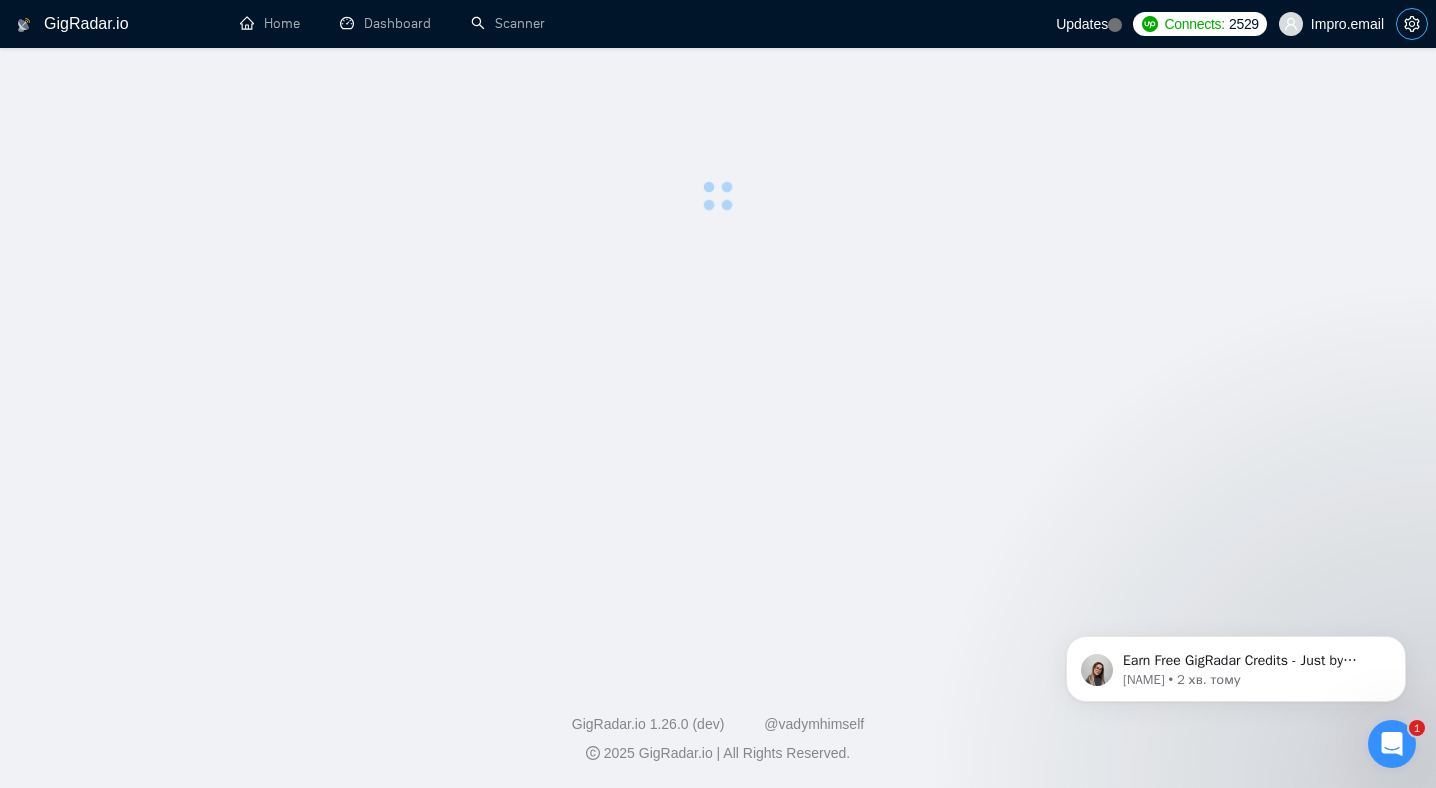 scroll, scrollTop: 0, scrollLeft: 0, axis: both 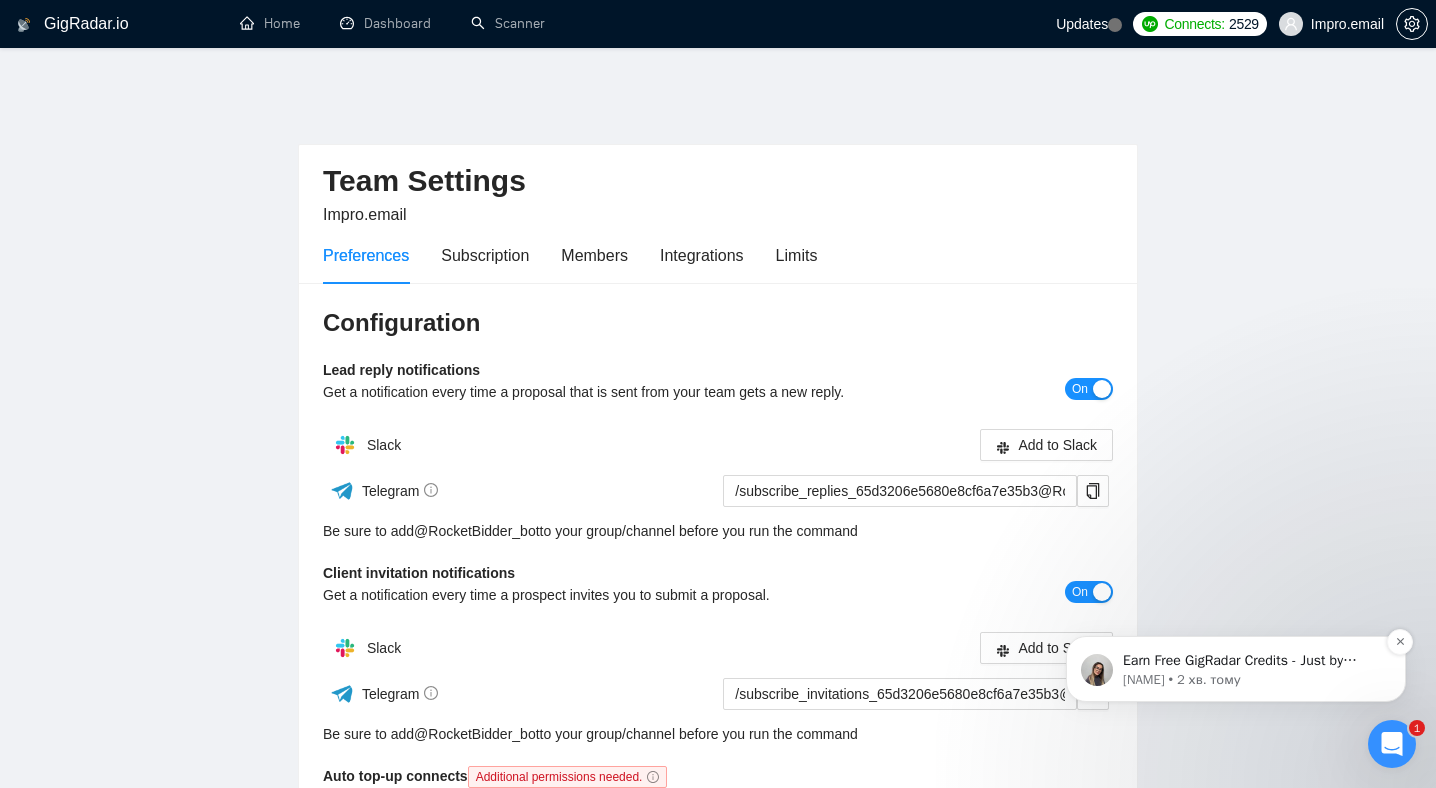 click on "Earn Free GigRadar Credits - Just by Sharing Your Story! 💬 Want more credits for sending proposals? It’s simple - share, inspire, and get rewarded! 🤫 Here’s how you can earn free credits: Introduce yourself in the #intros channel of the GigRadar Upwork Community and grab +20 credits for sending bids., Post your success story (closed projects, high LRR, etc.) in the #general channel and claim +50 credits for sending bids. Why? GigRadar is building a powerful network of freelancers and agencies. We want you to make valuable connections, showcase your wins, and inspire others while getting rewarded! 🚀 Not a member yet? Join our Slack community now 👉 Join Slack Community Claiming your credits is easy: Reply to this message with a screenshot of your post, and our Tech Support Team will instantly top up your credits! 💸" at bounding box center (1252, 661) 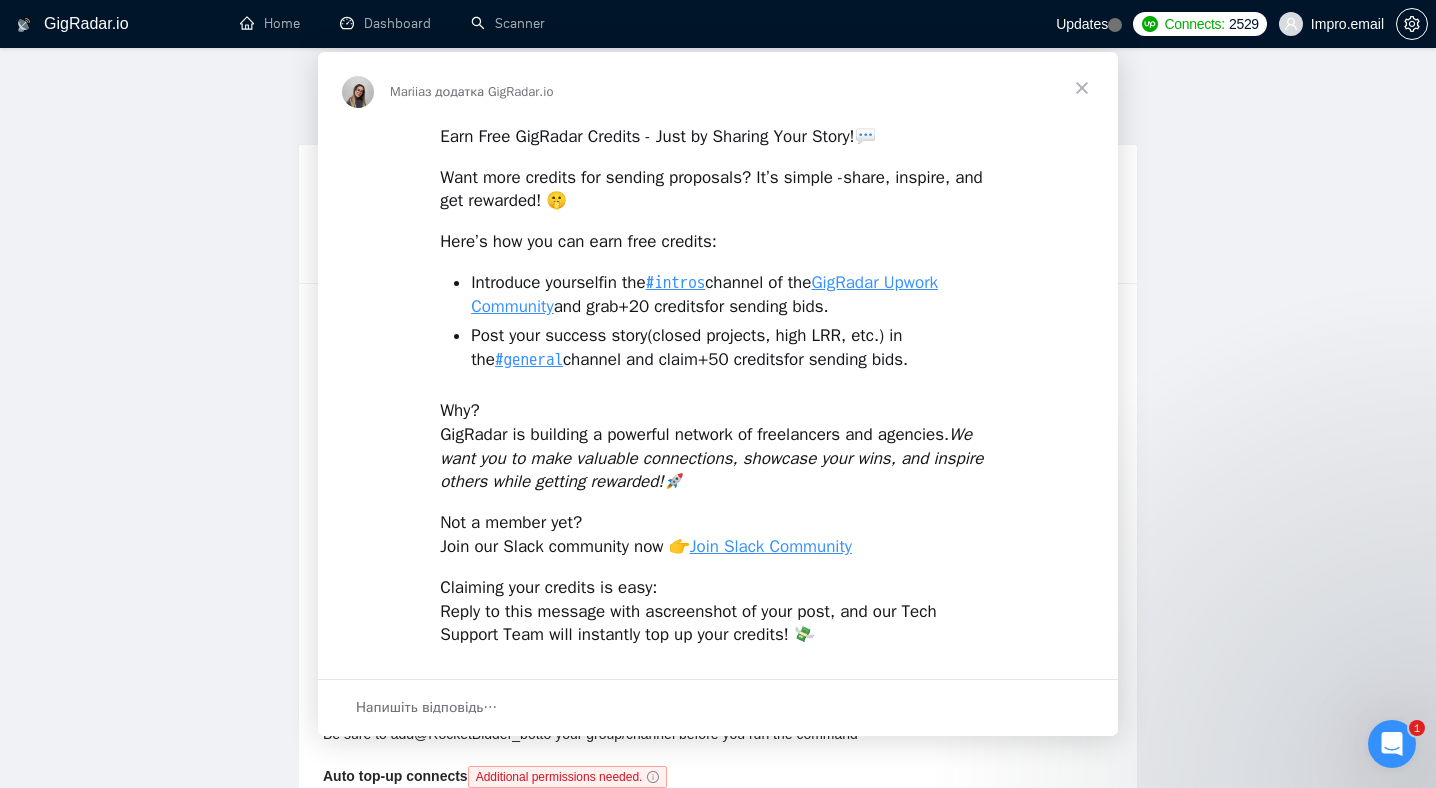 scroll, scrollTop: 0, scrollLeft: 0, axis: both 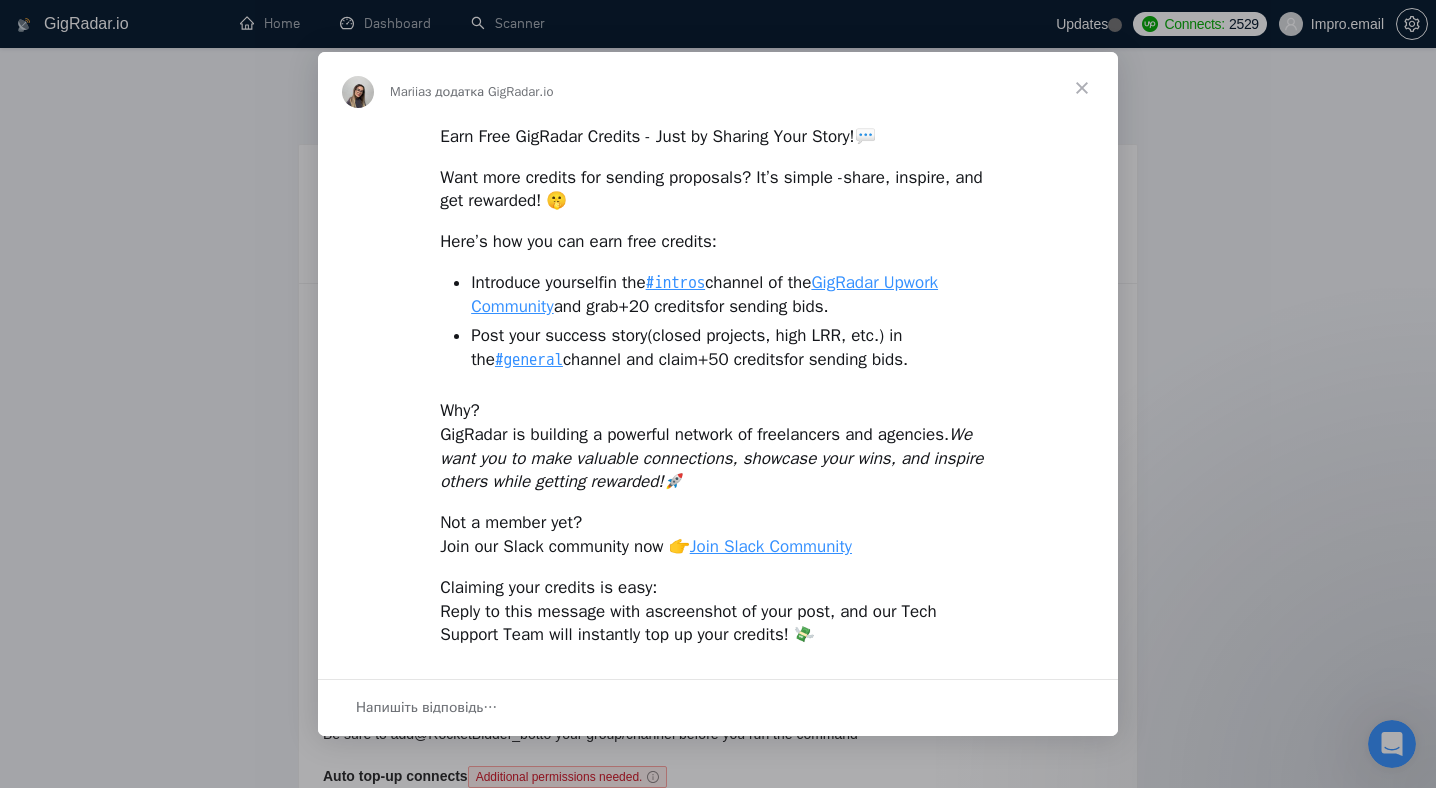 click at bounding box center [1082, 88] 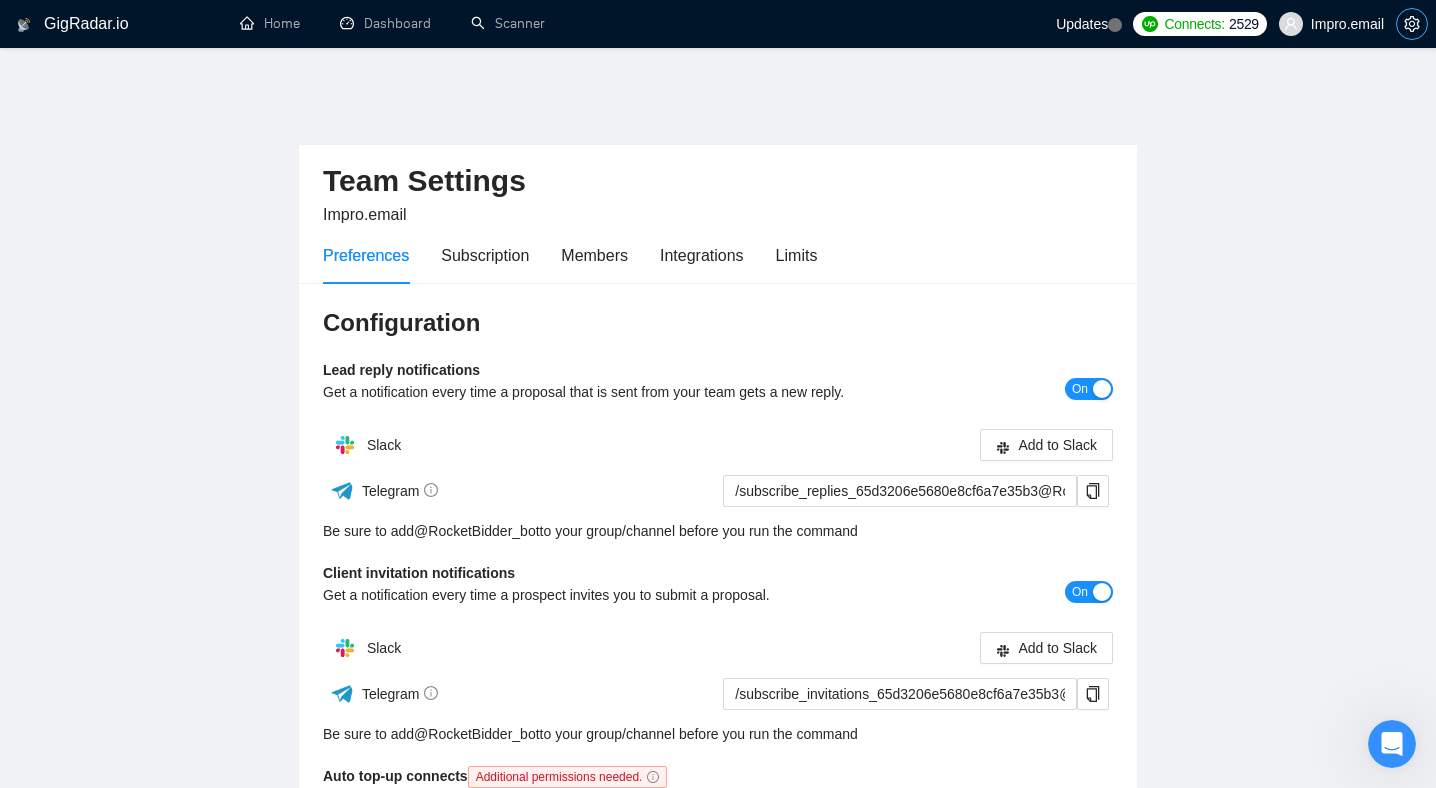 click at bounding box center [1412, 24] 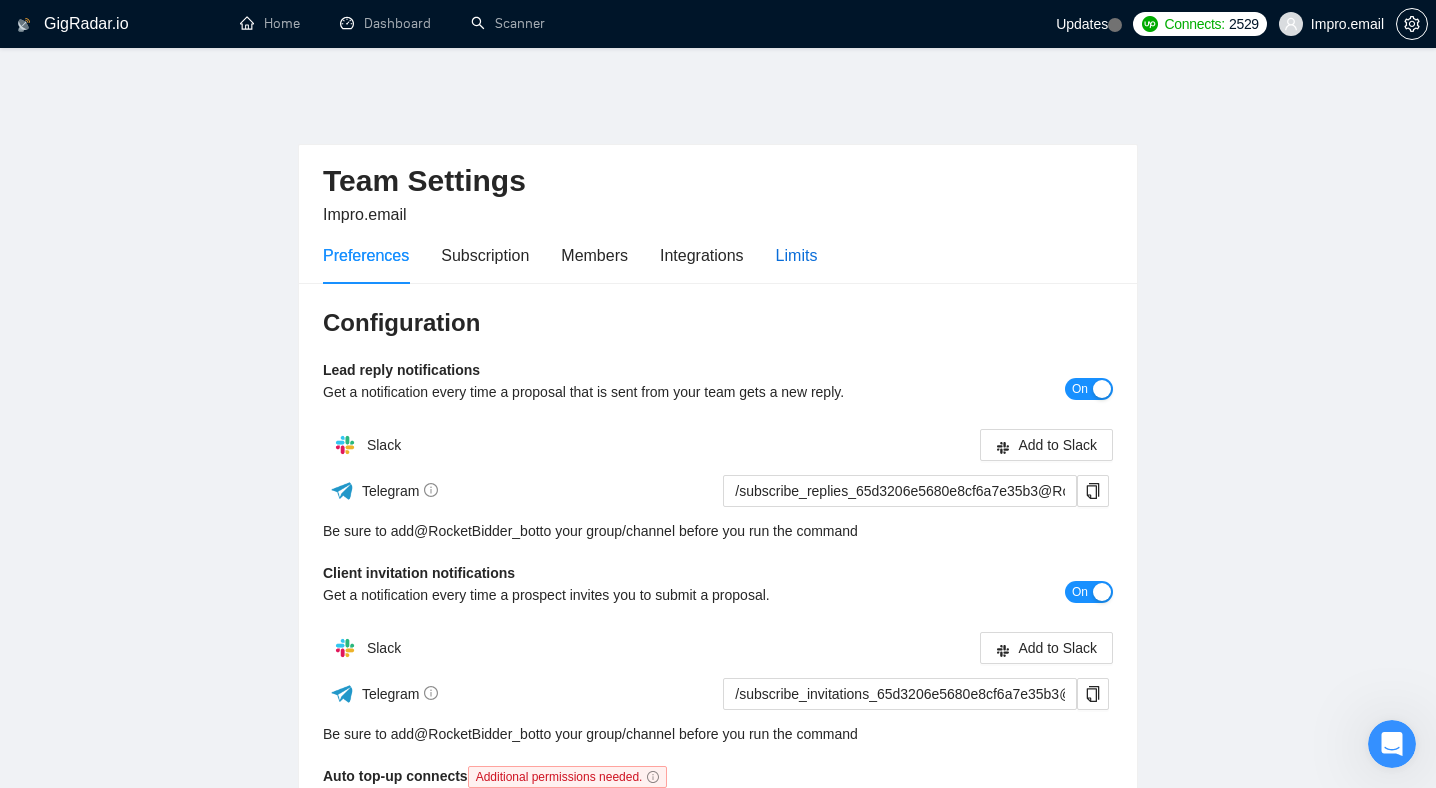 click on "Limits" at bounding box center [797, 255] 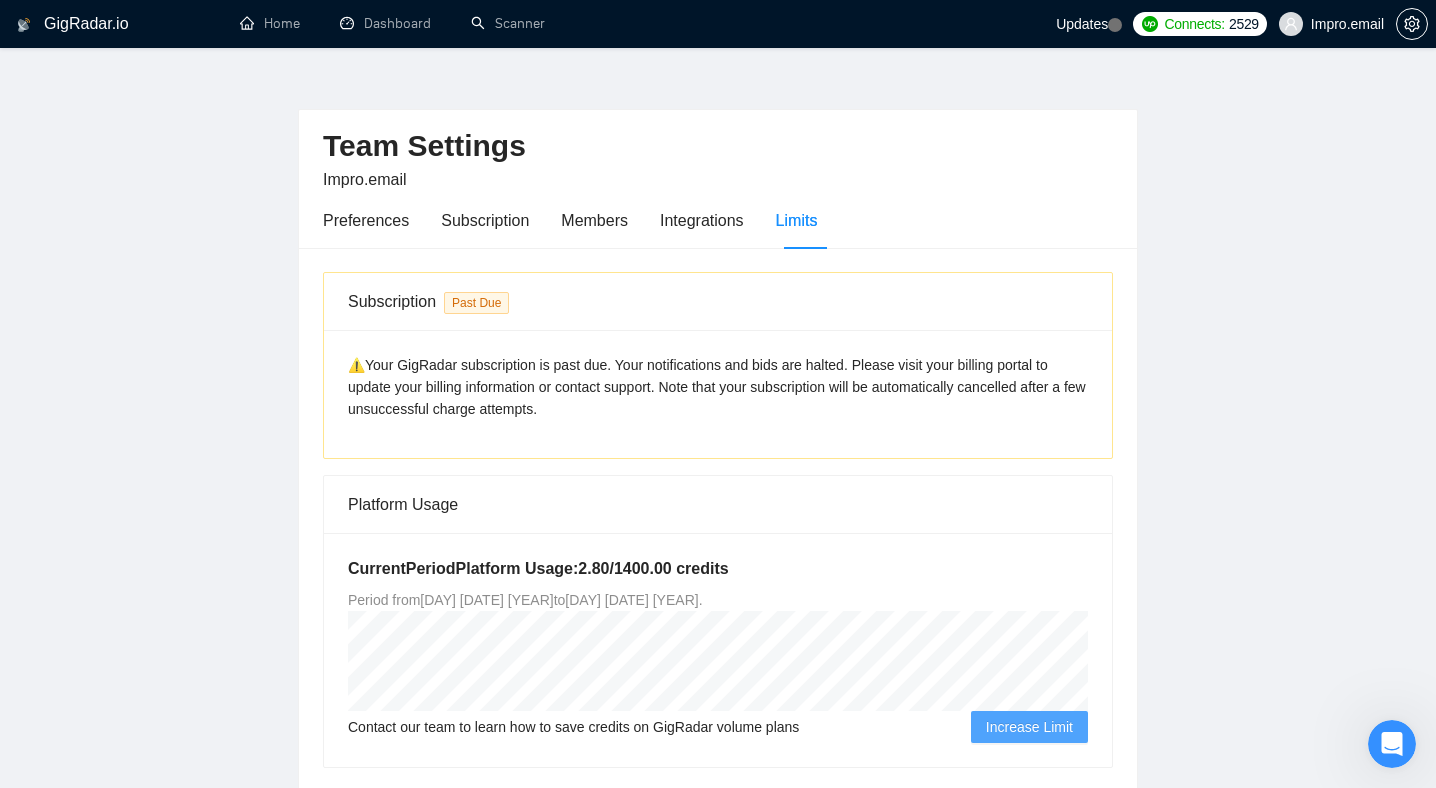 scroll, scrollTop: 0, scrollLeft: 0, axis: both 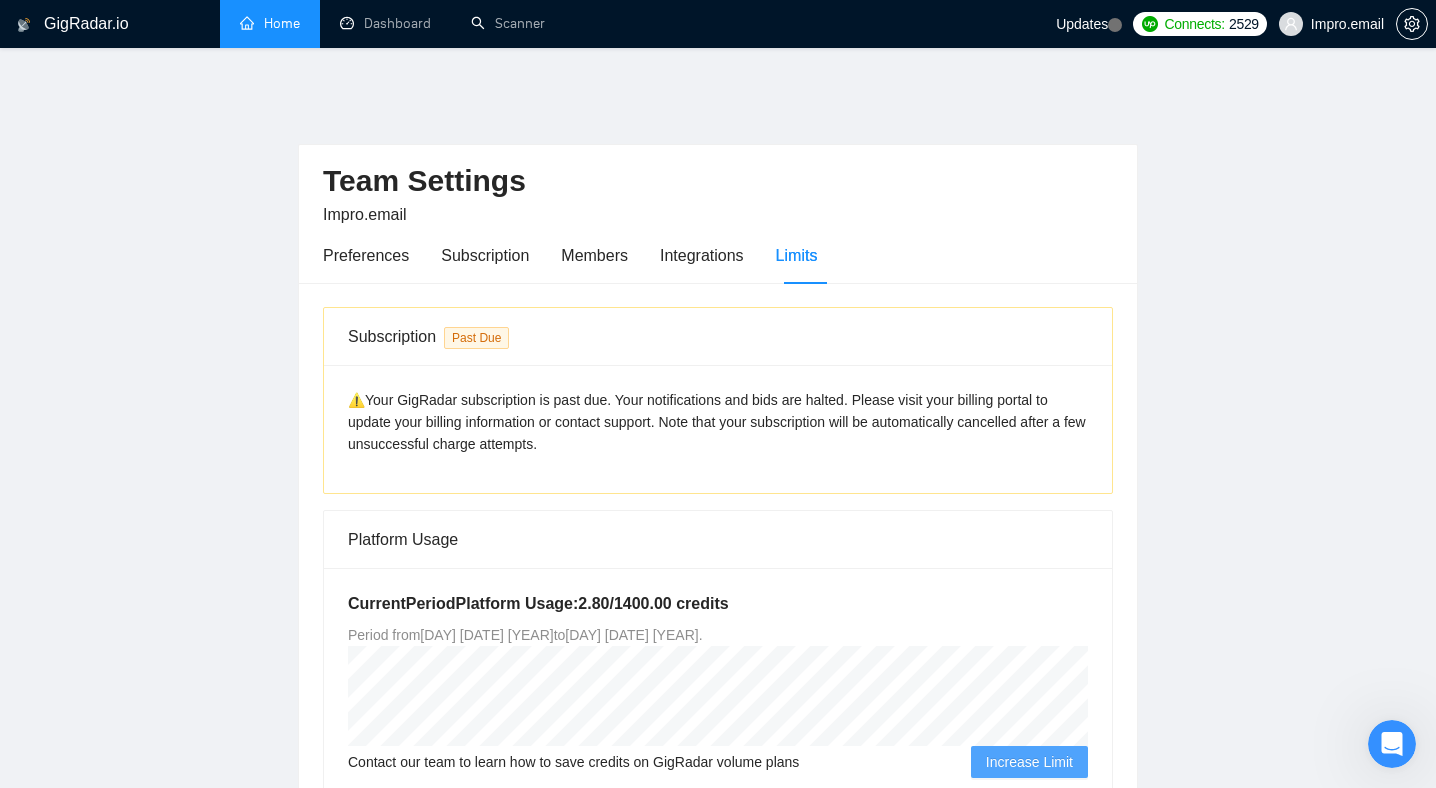 click on "Home" at bounding box center (270, 23) 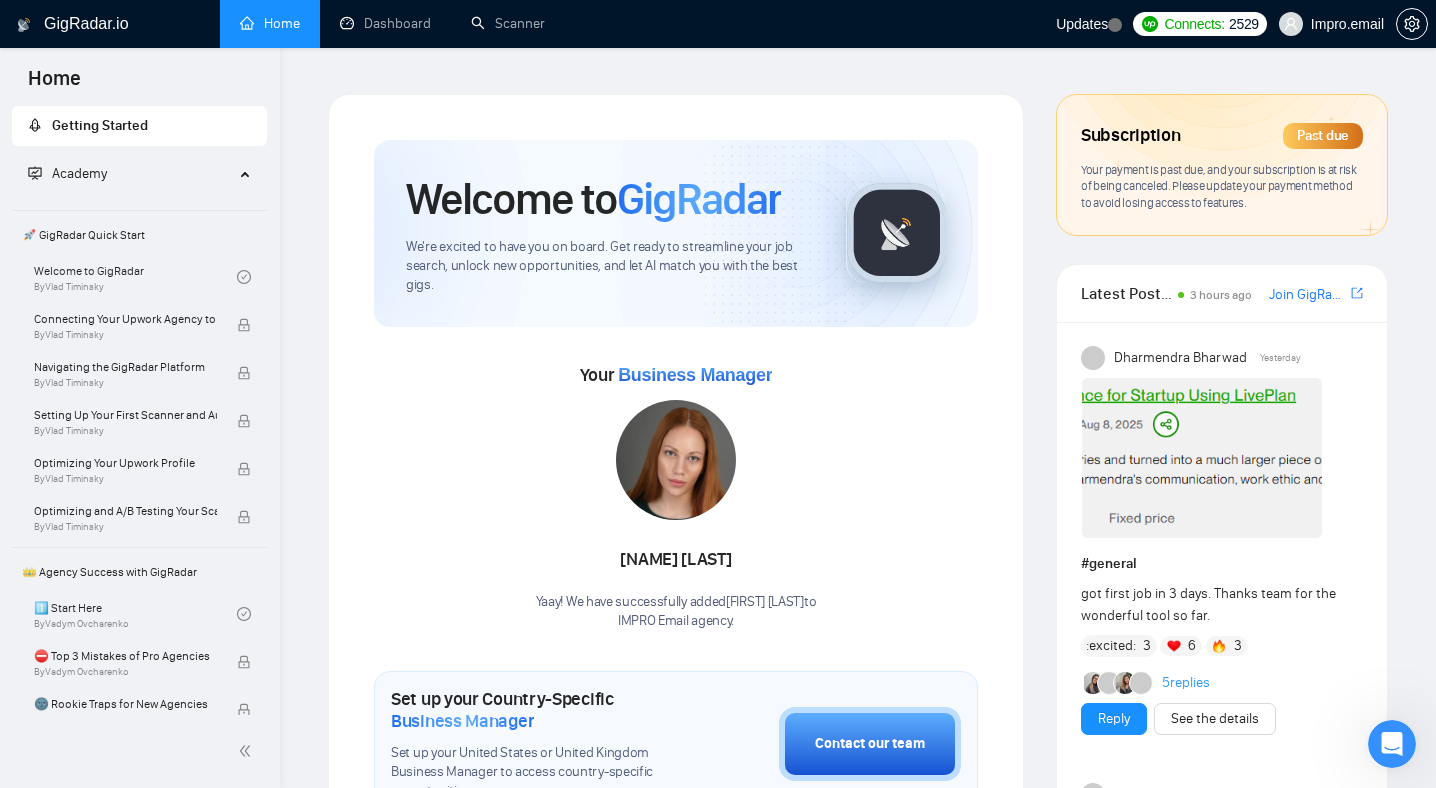 click on "Your payment is past due, and your subscription is at risk of being canceled. Please update your payment method to avoid losing access to features." at bounding box center (1222, 187) 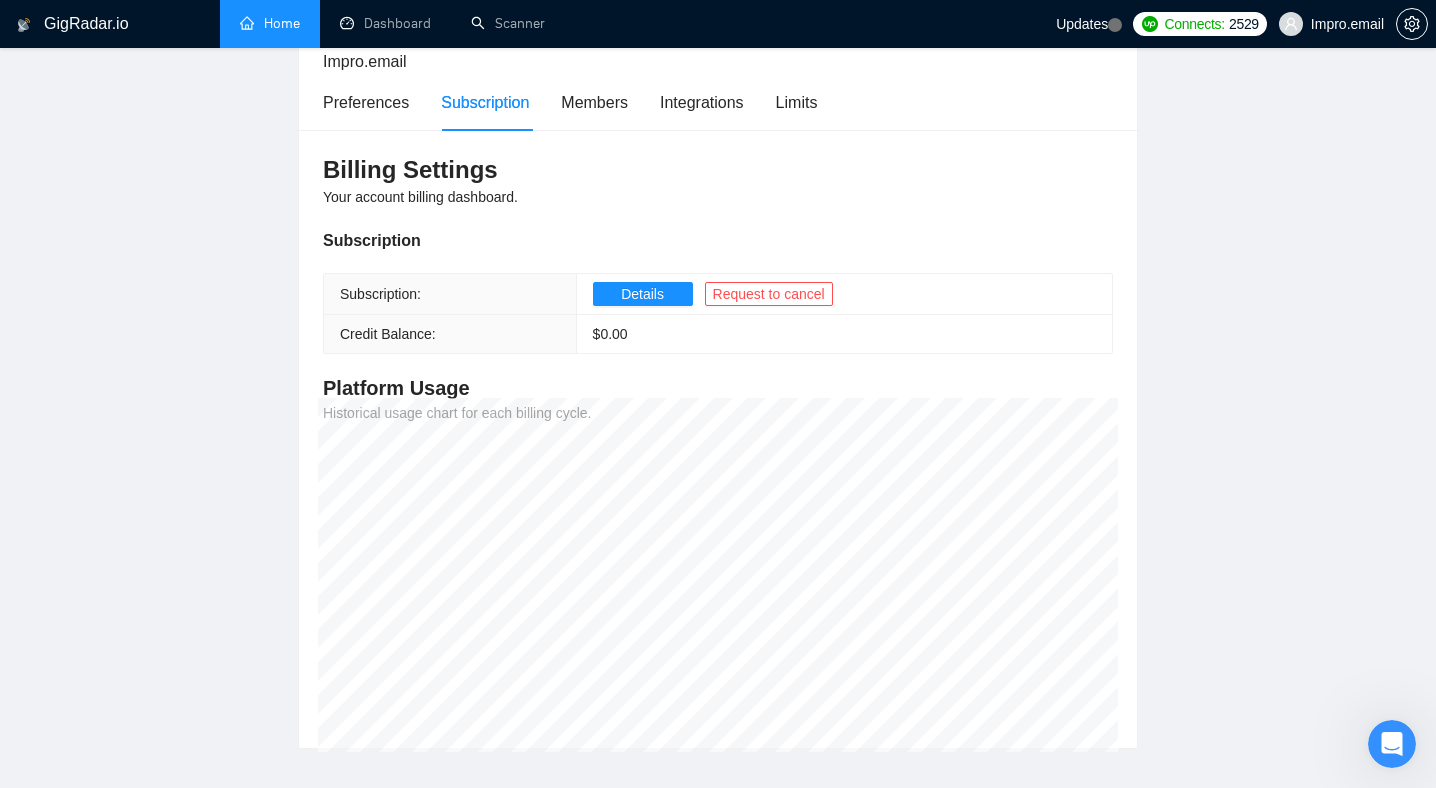 scroll, scrollTop: 0, scrollLeft: 0, axis: both 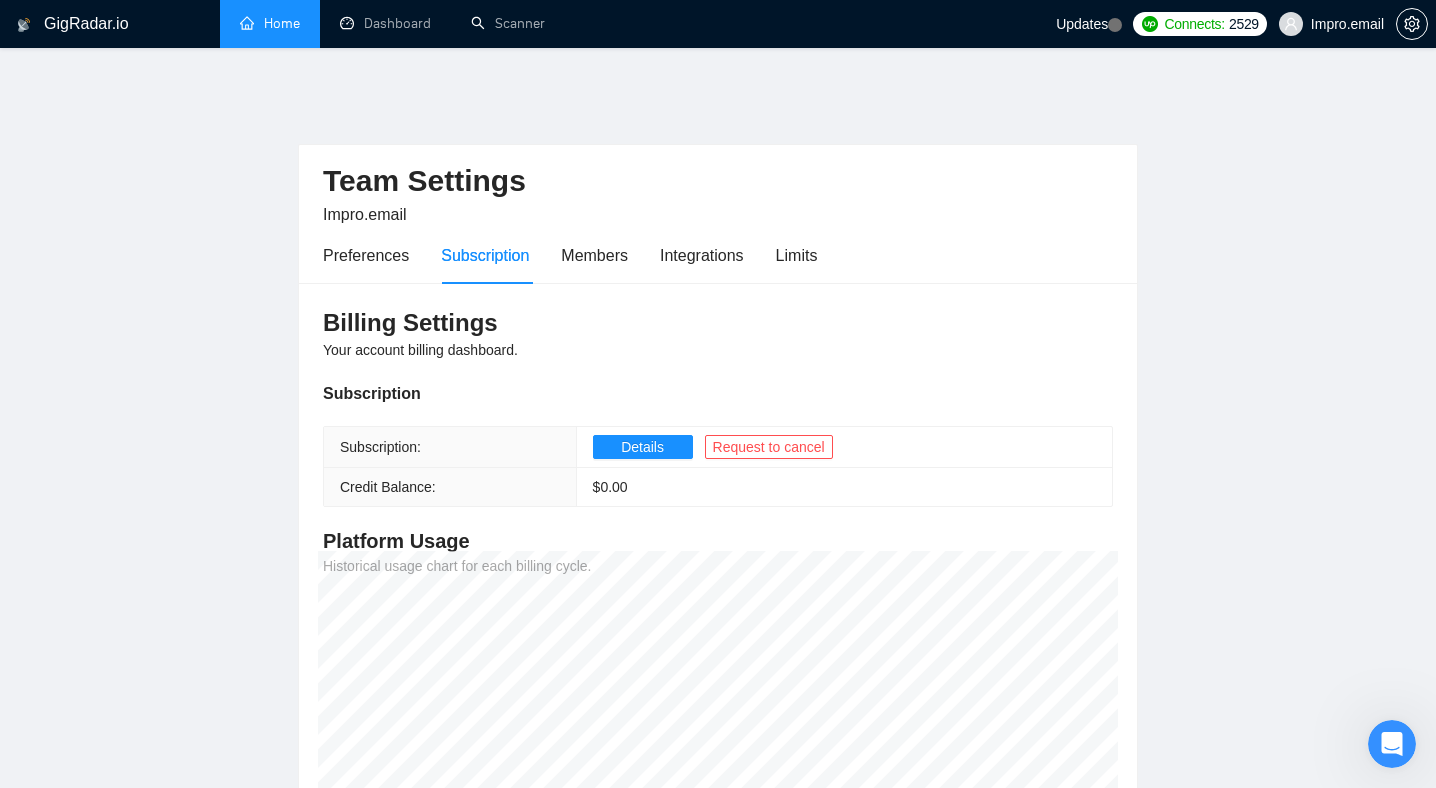 click on "Home" at bounding box center (270, 23) 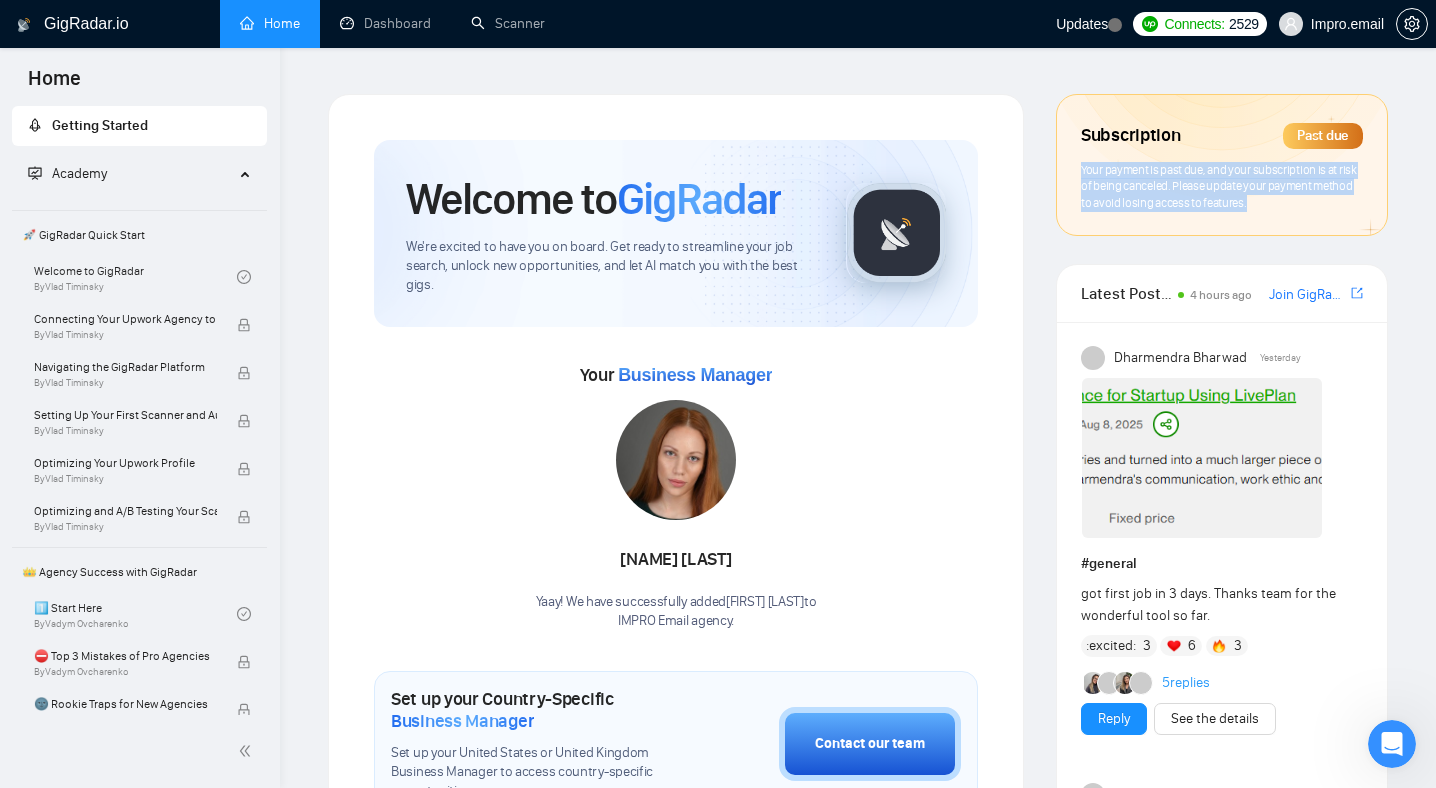 drag, startPoint x: 1259, startPoint y: 198, endPoint x: 1065, endPoint y: 159, distance: 197.88127 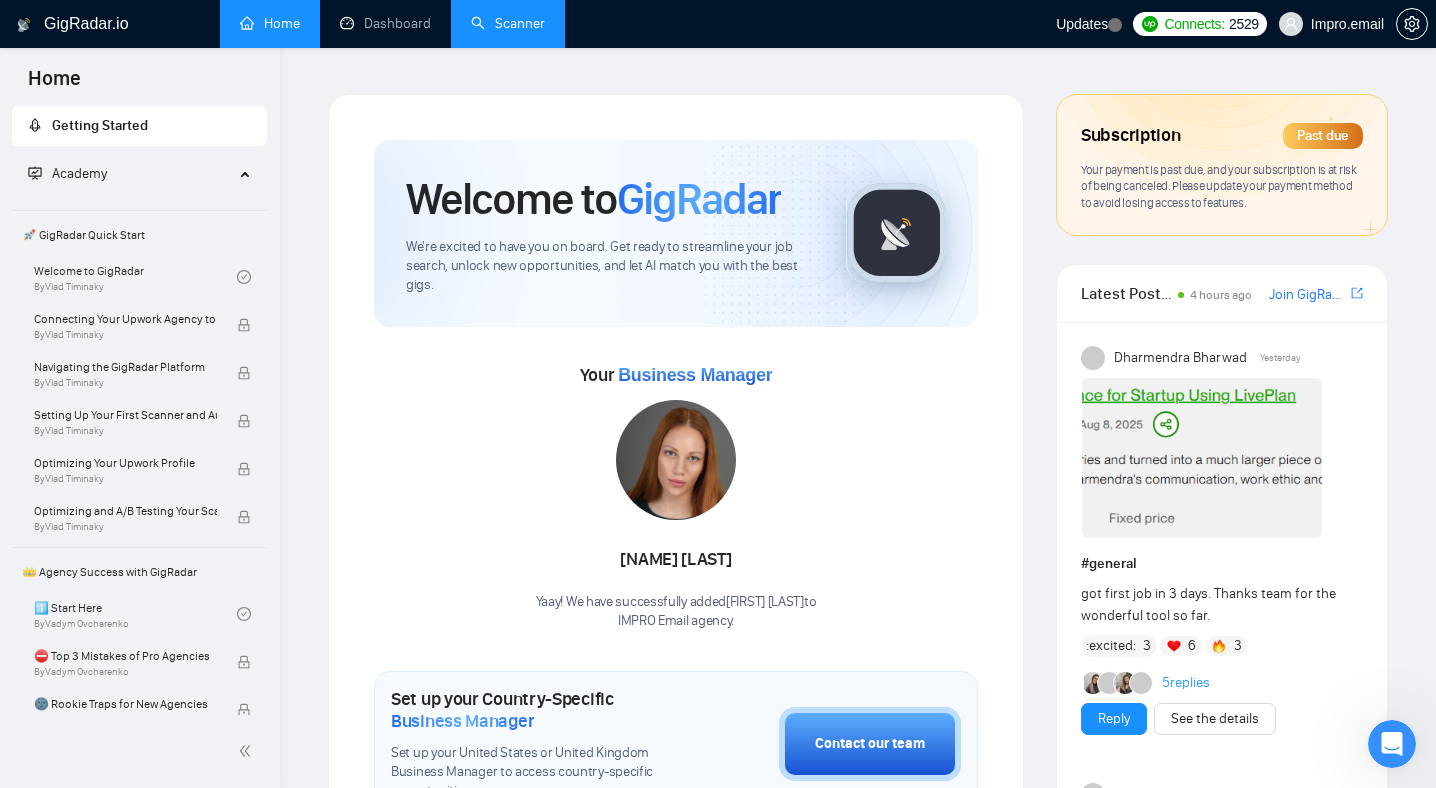 click on "Scanner" at bounding box center [508, 23] 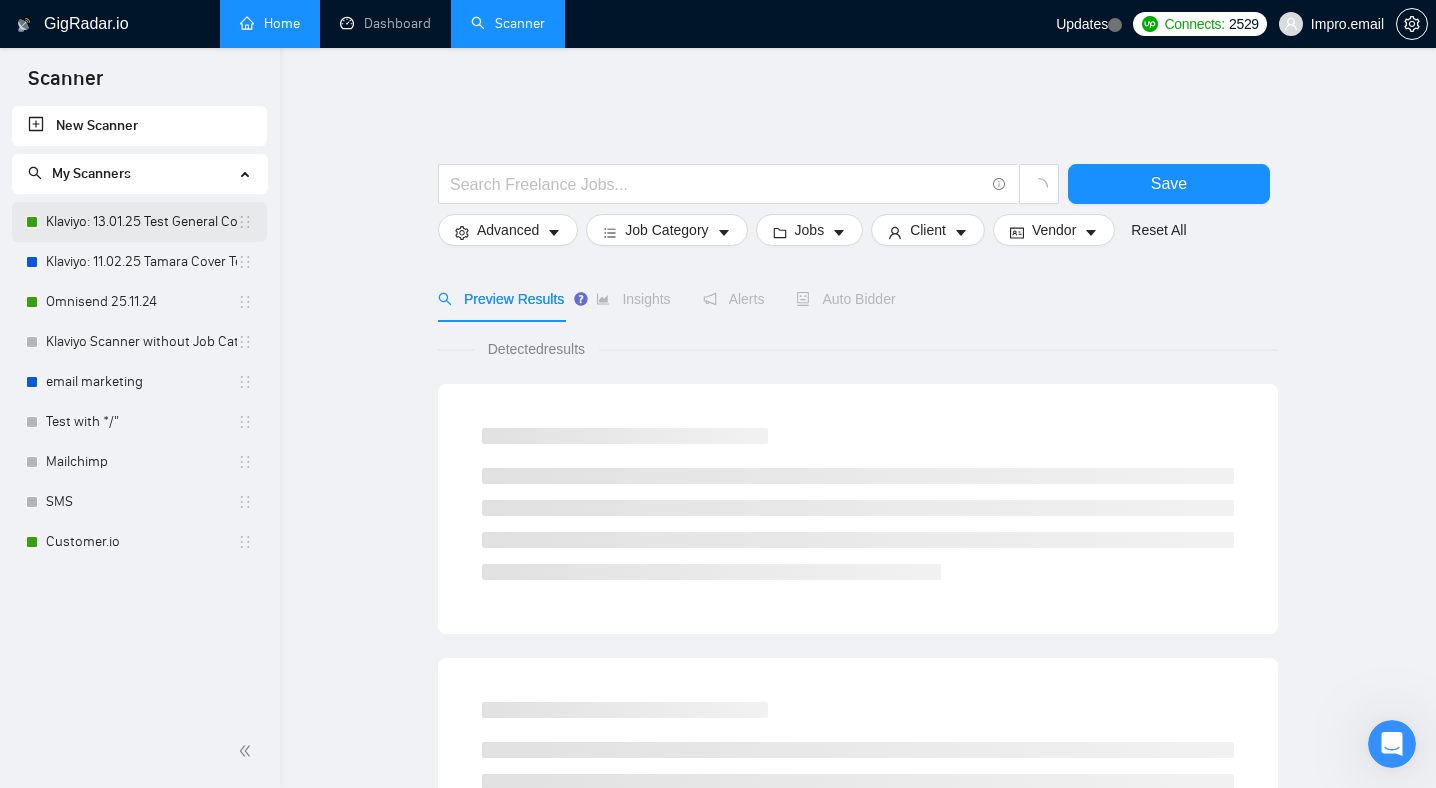 click on "Klaviyo: 13.01.25 Test General Cover" at bounding box center [141, 222] 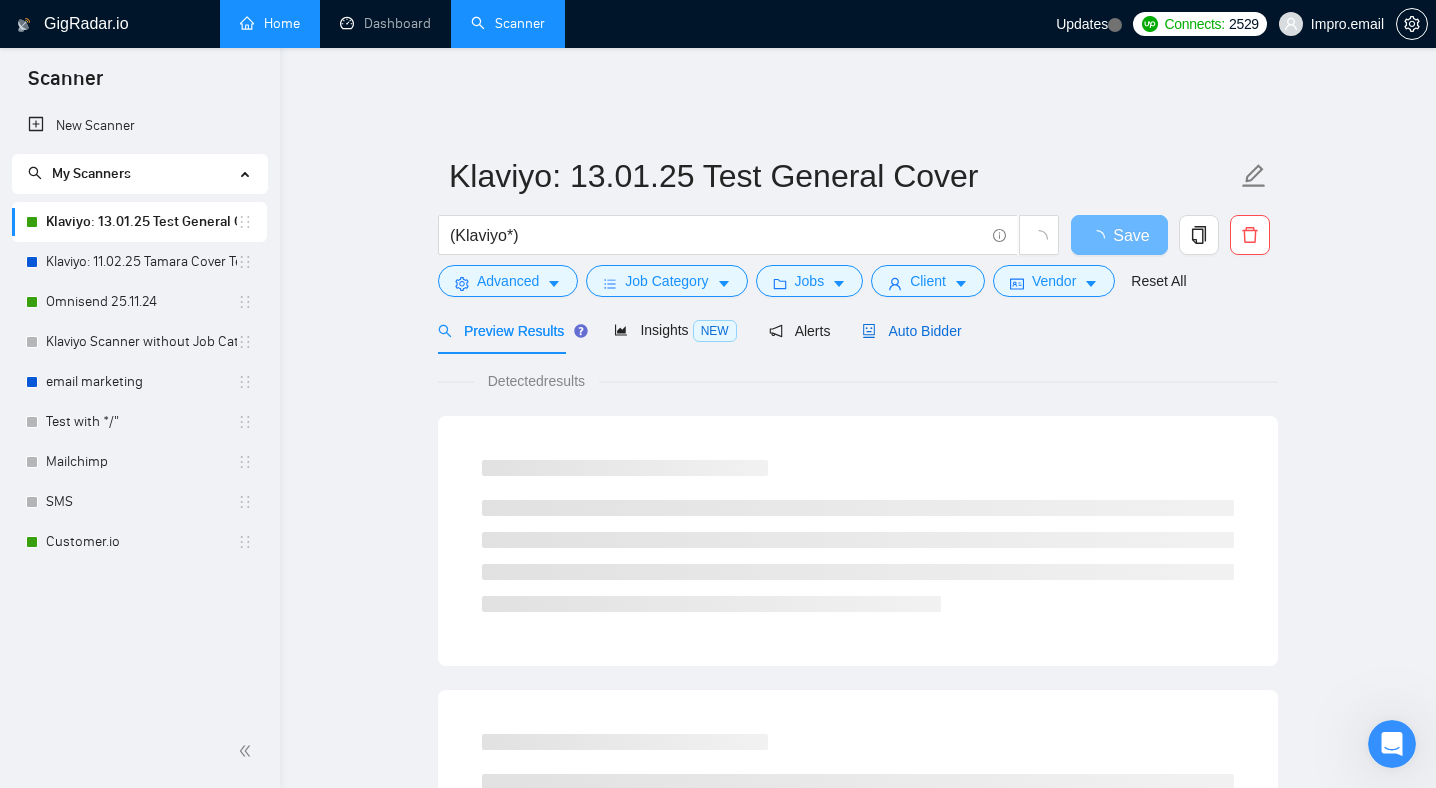 click on "Auto Bidder" at bounding box center [911, 331] 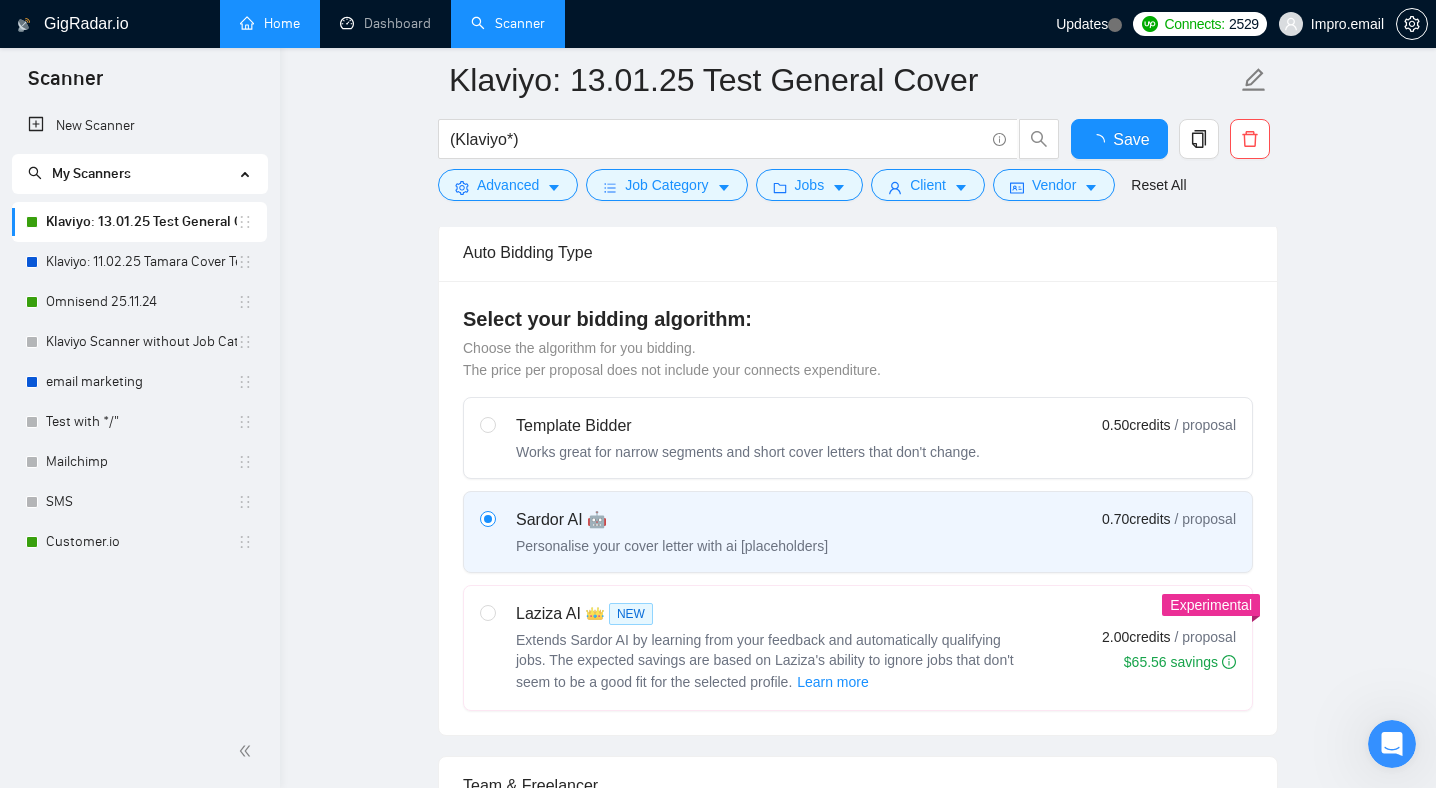 type 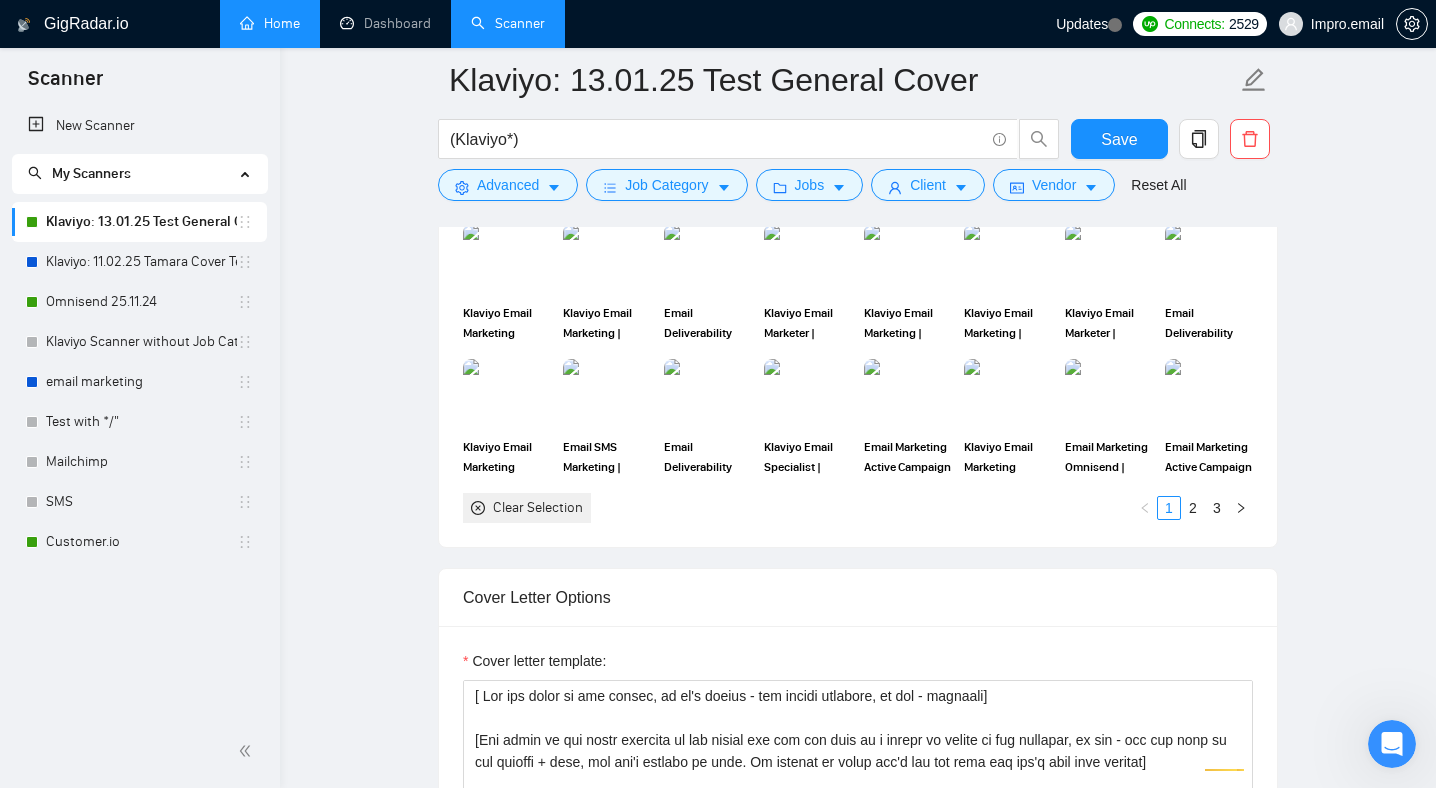 scroll, scrollTop: 2281, scrollLeft: 0, axis: vertical 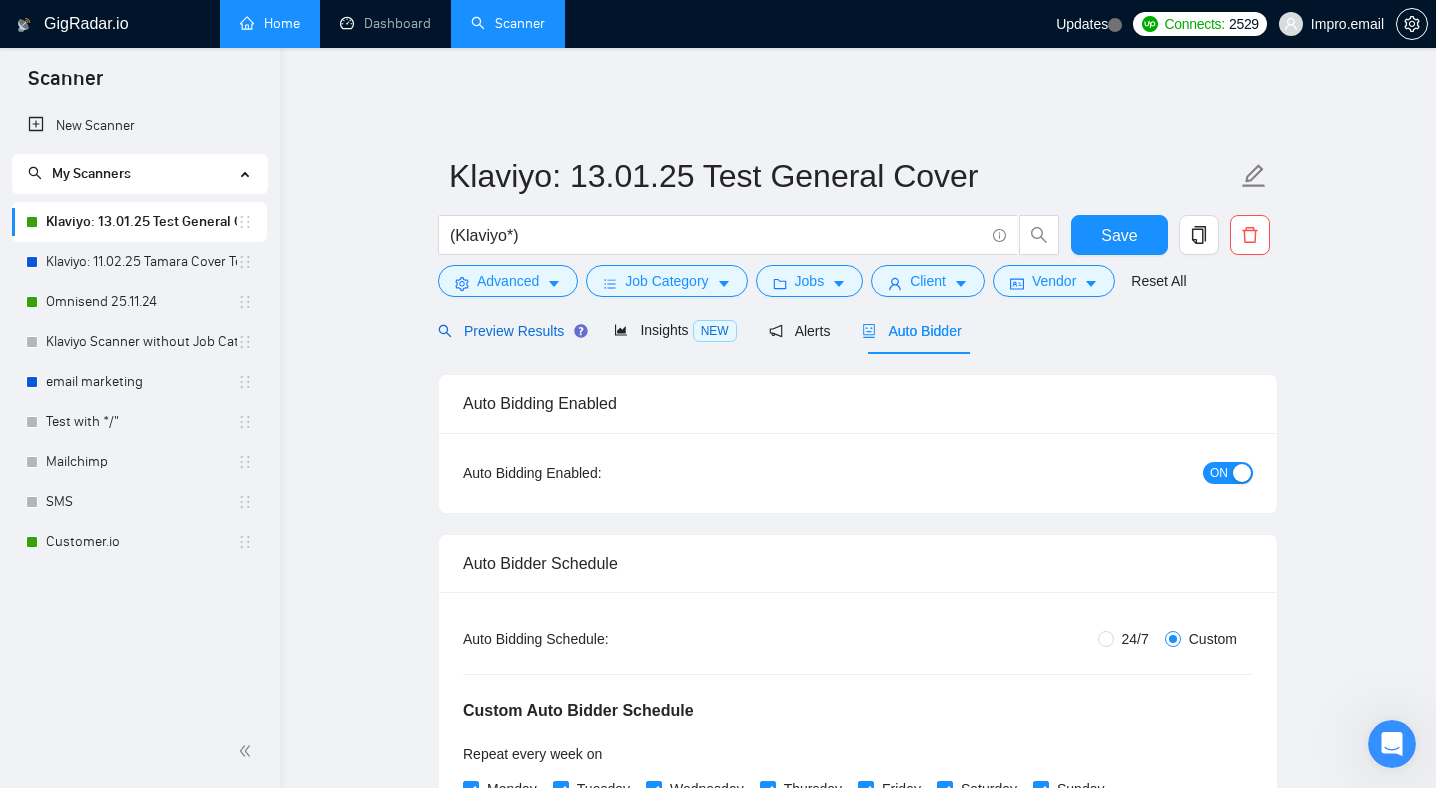 click on "Preview Results" at bounding box center [510, 331] 